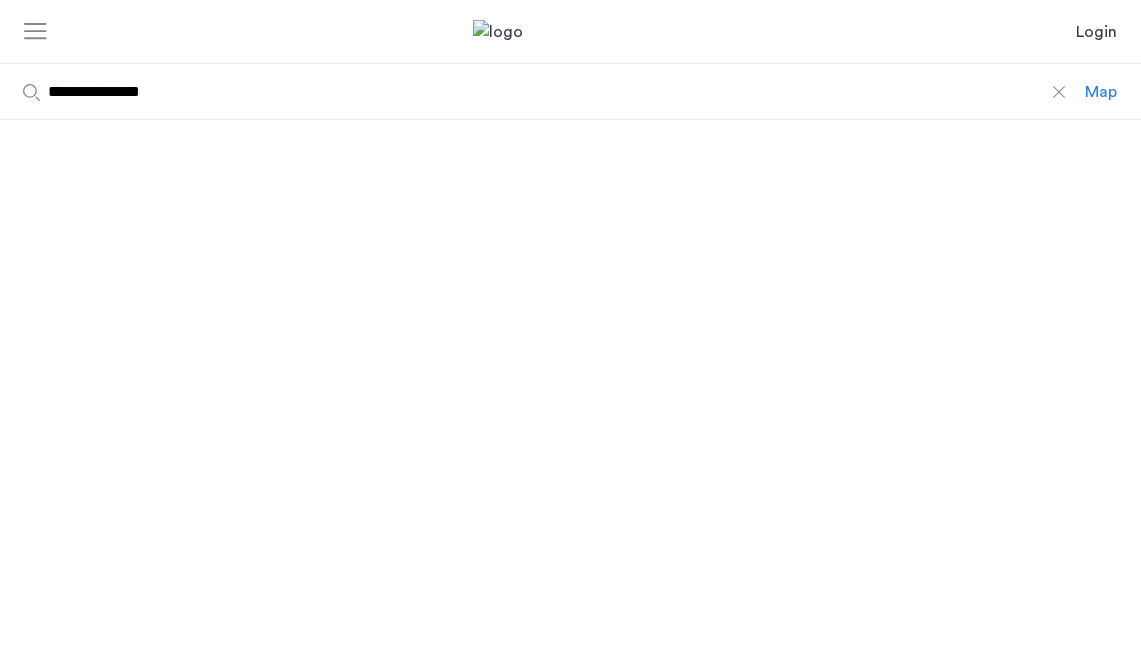 scroll, scrollTop: 0, scrollLeft: 0, axis: both 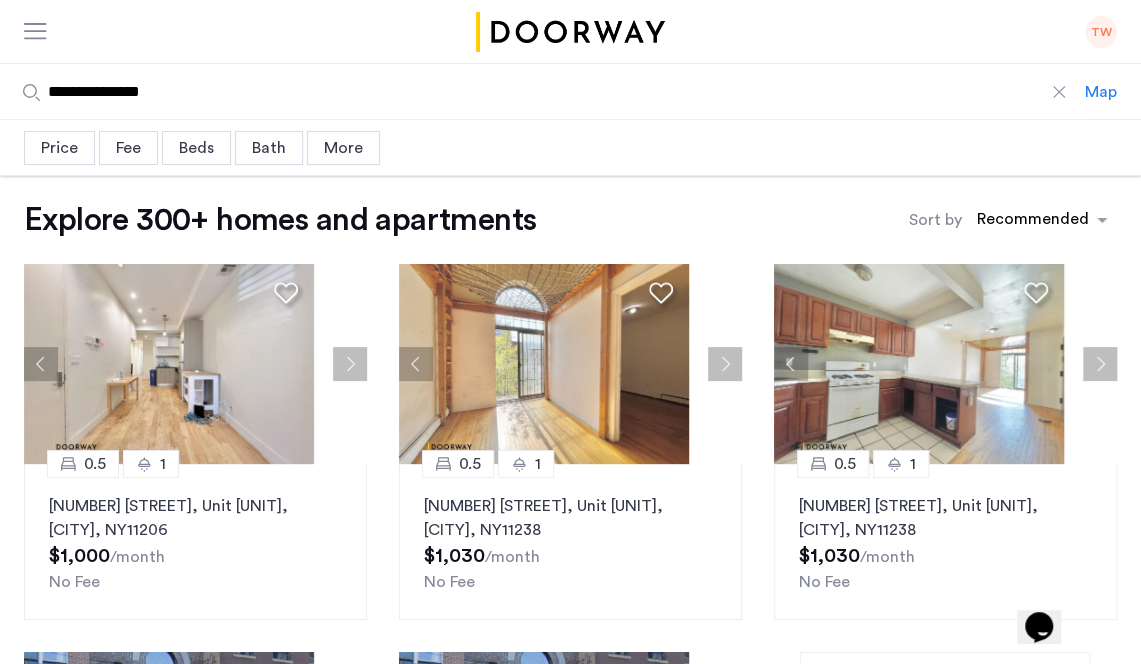 click on "My applications" at bounding box center [0, 0] 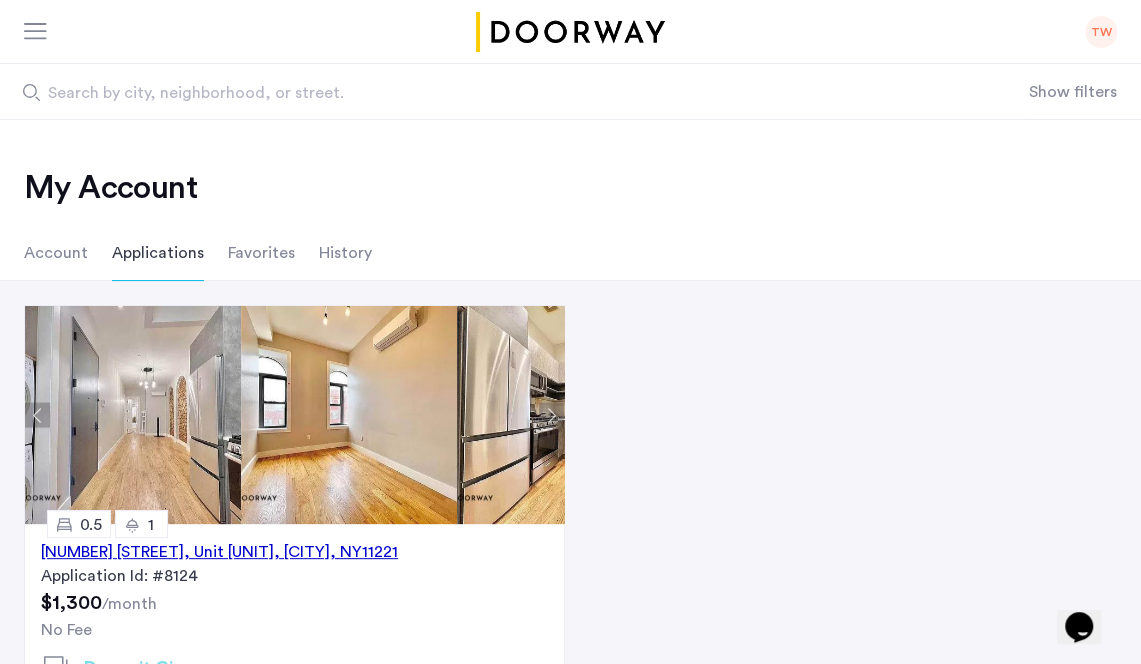 type on "**********" 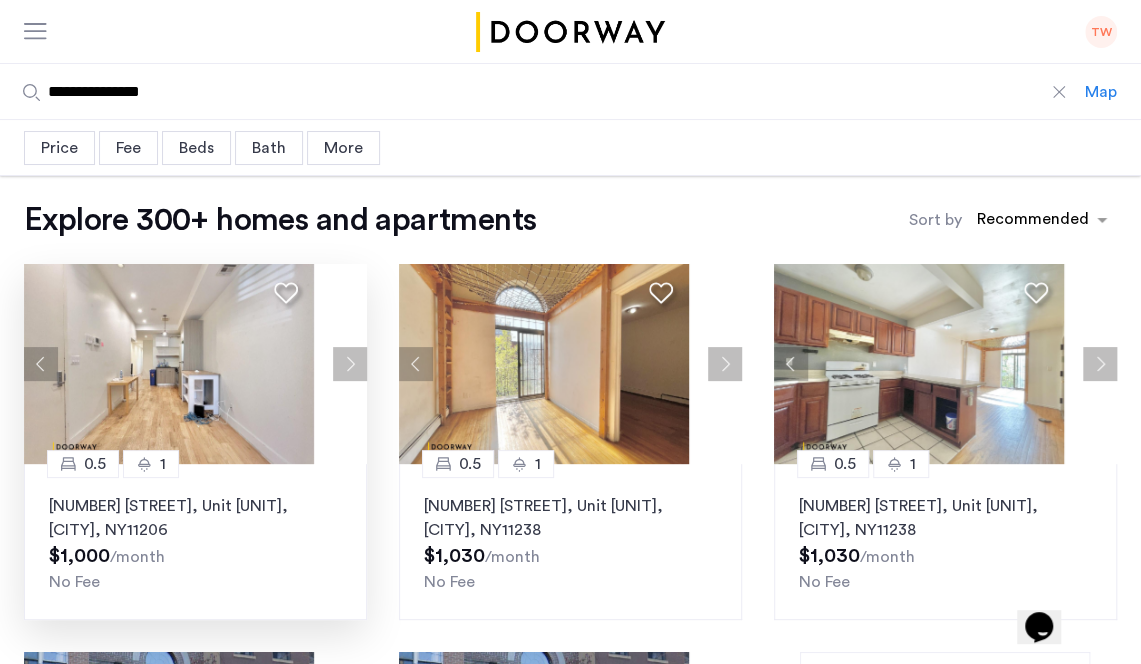 scroll, scrollTop: 44, scrollLeft: 0, axis: vertical 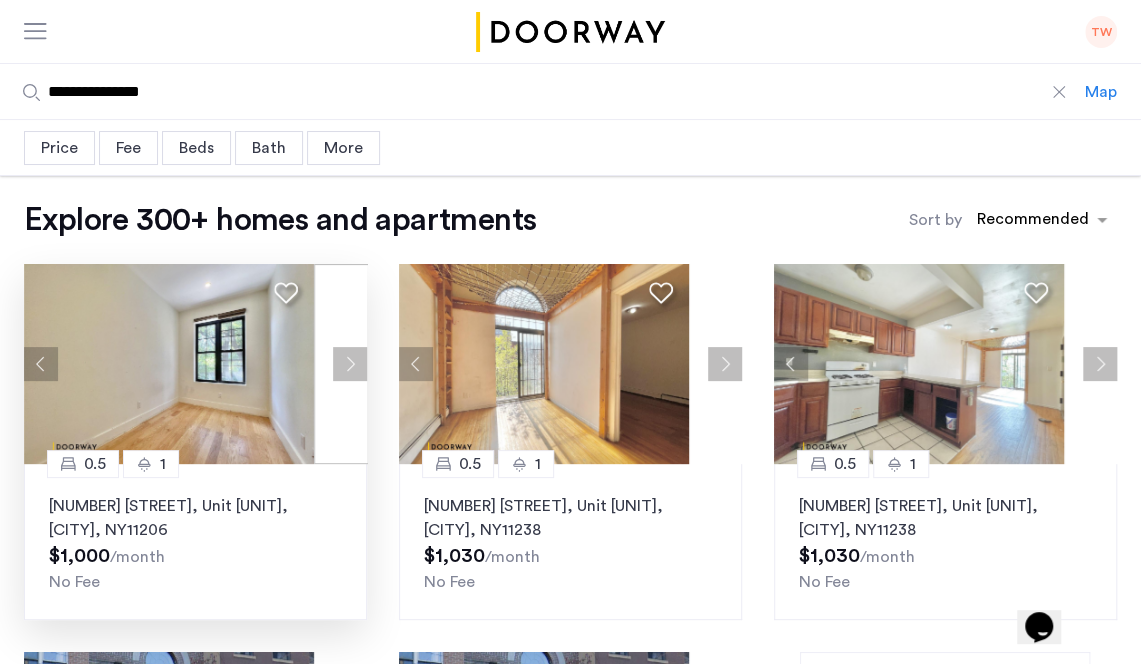 click 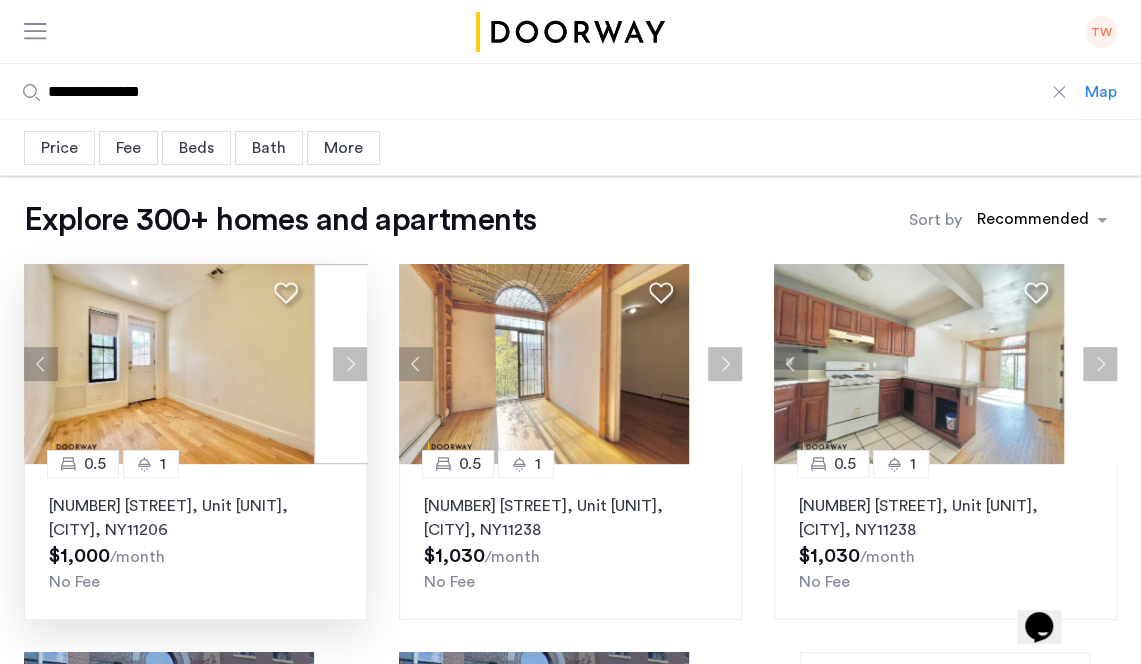 scroll, scrollTop: 1648, scrollLeft: 0, axis: vertical 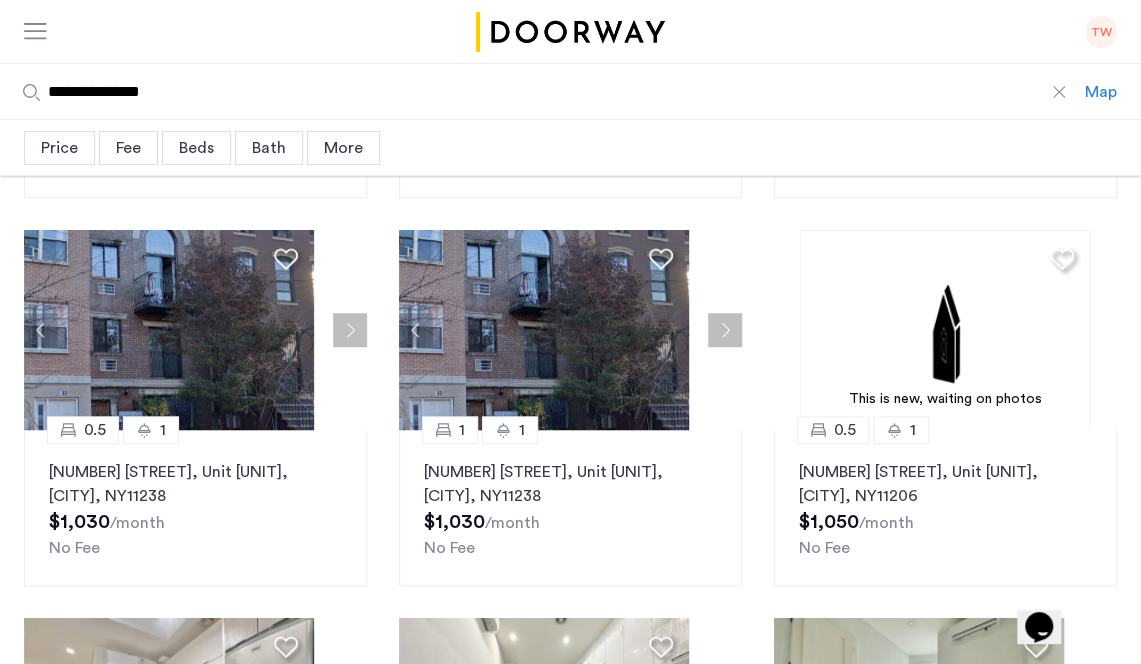 click 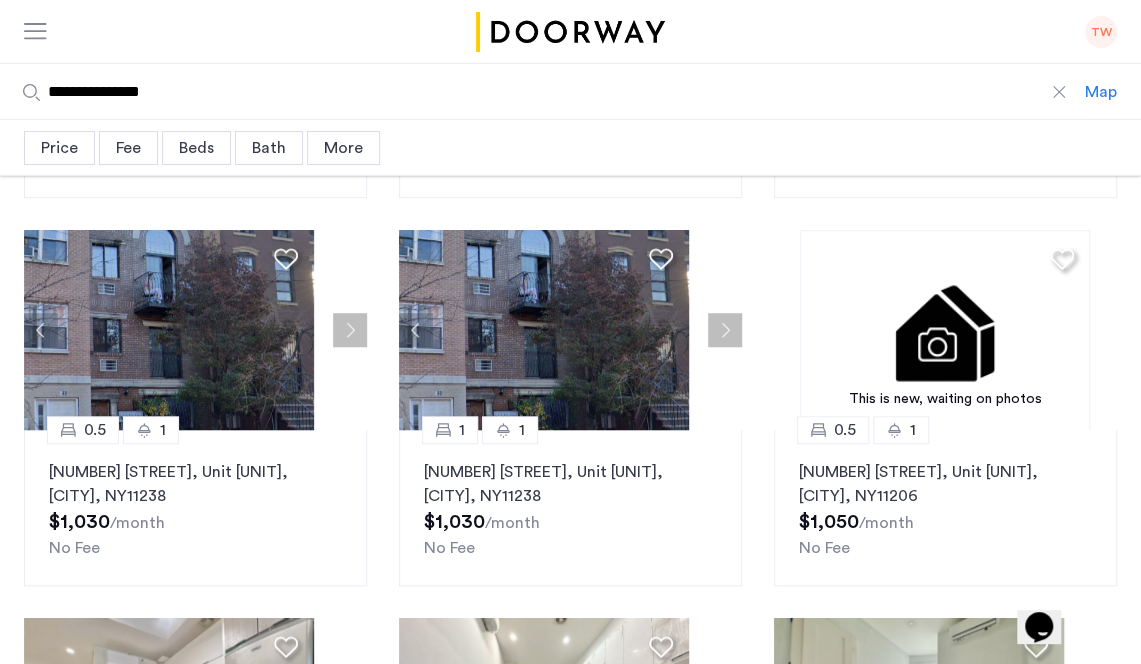 click 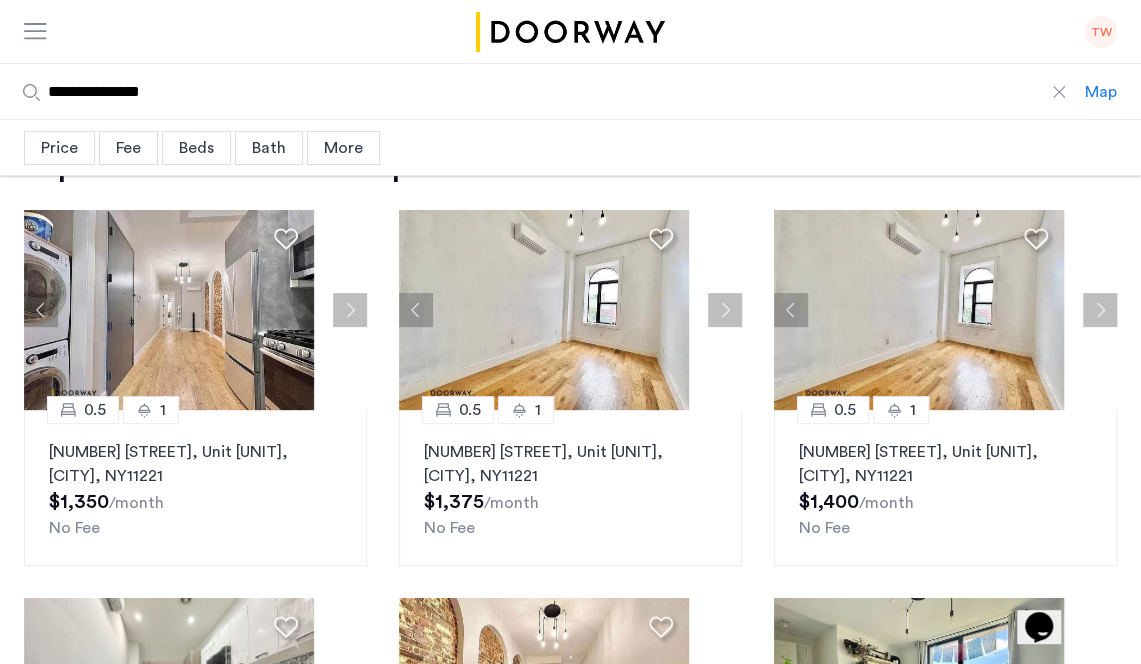 scroll, scrollTop: 86, scrollLeft: 0, axis: vertical 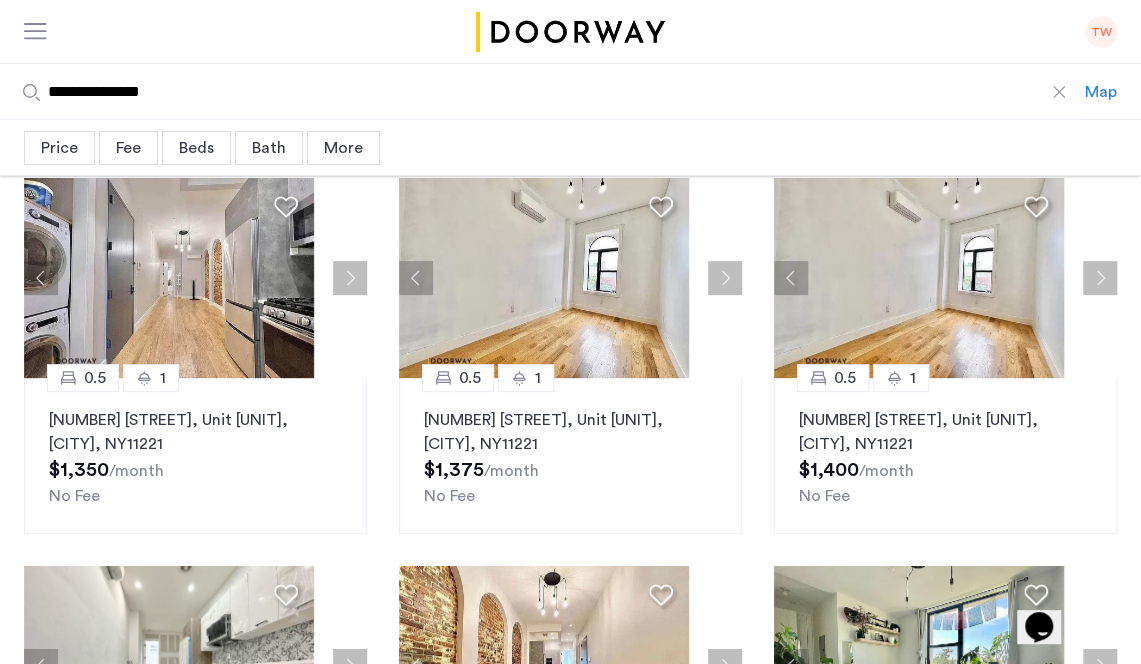 click 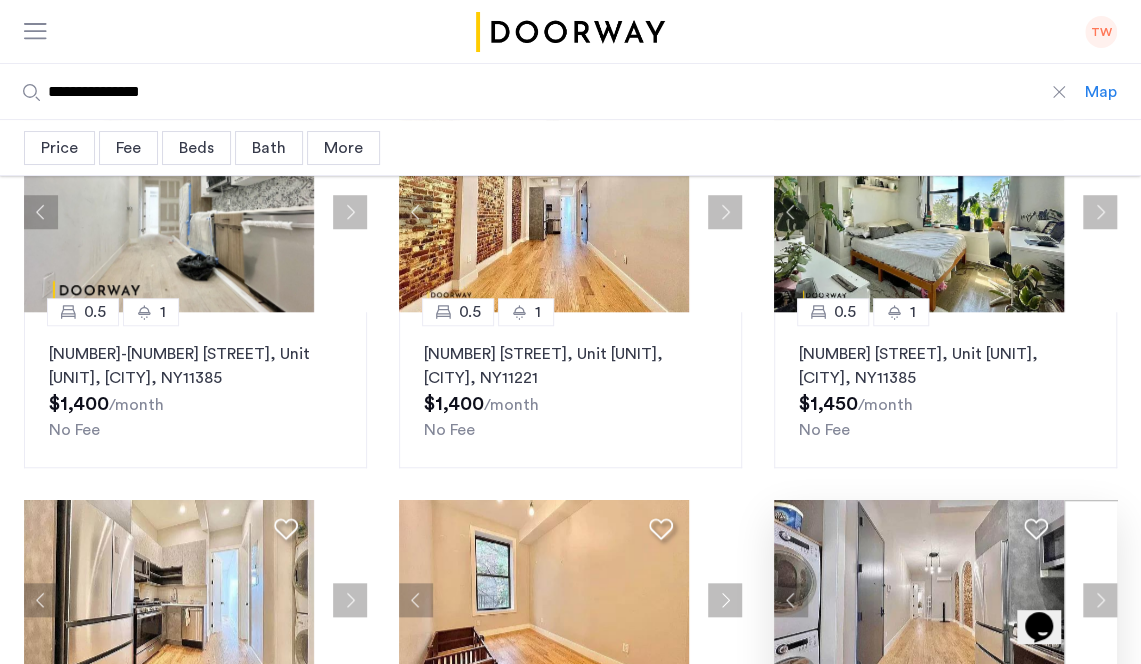 scroll, scrollTop: 532, scrollLeft: 0, axis: vertical 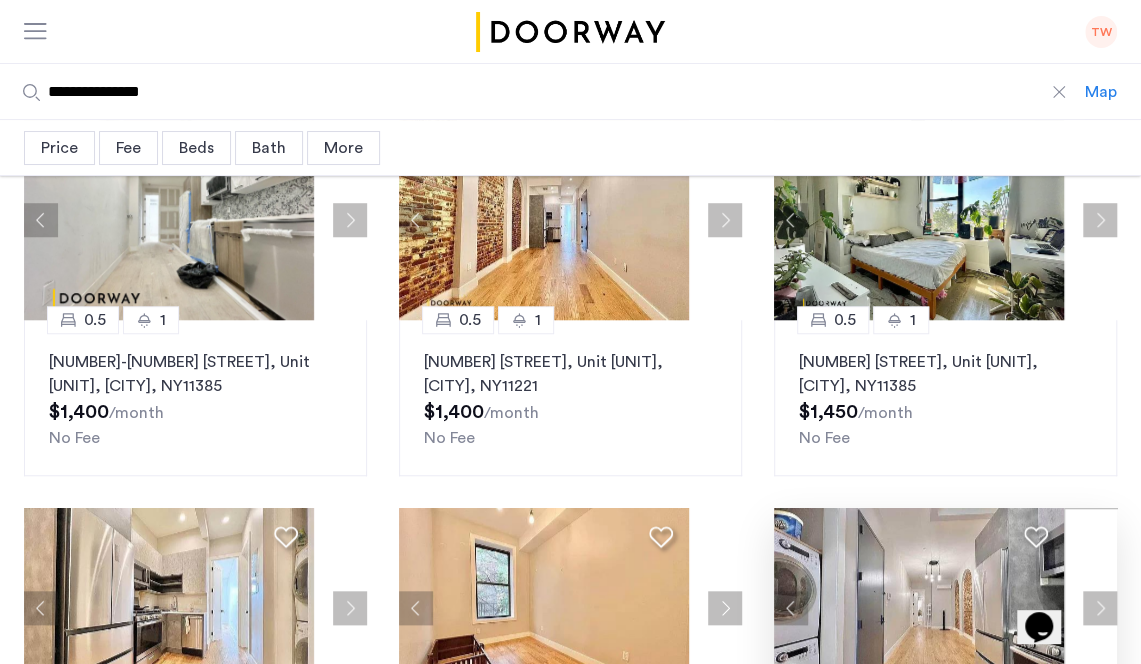 click on "page  3" at bounding box center [523, 1320] 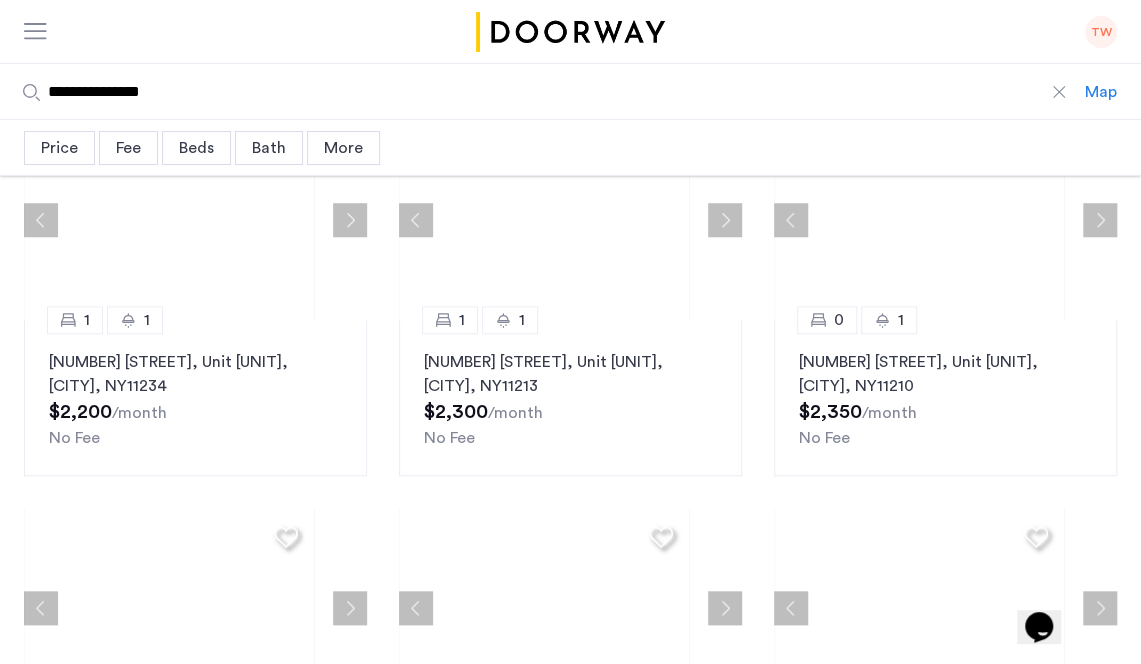 scroll, scrollTop: 0, scrollLeft: 0, axis: both 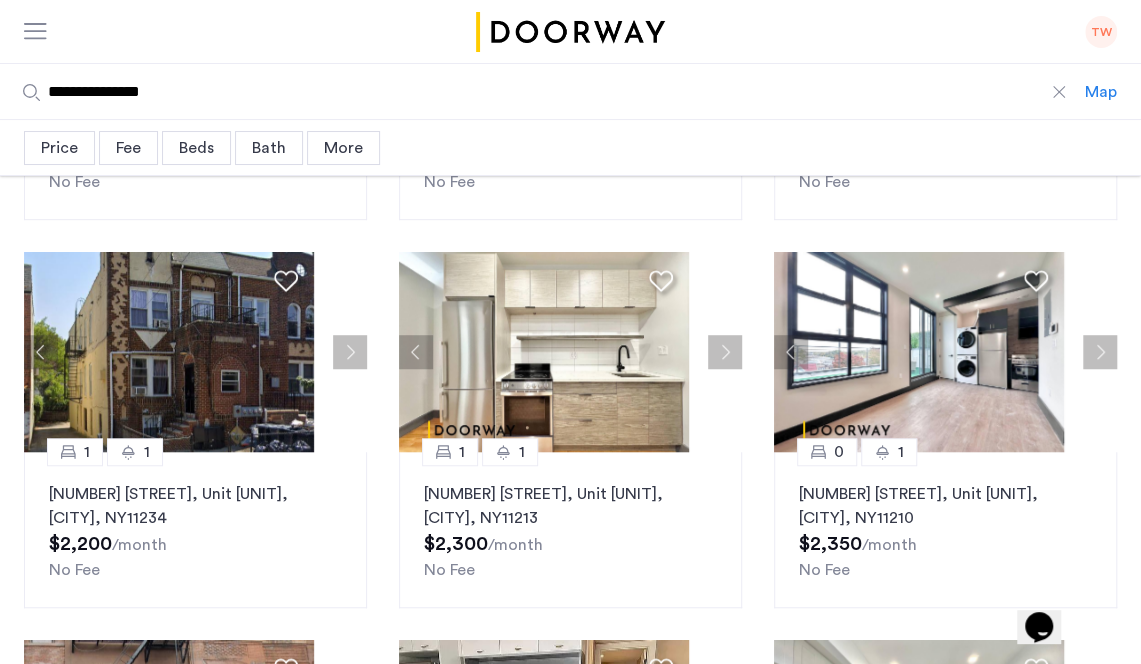 click on "page  4" at bounding box center (571, 1476) 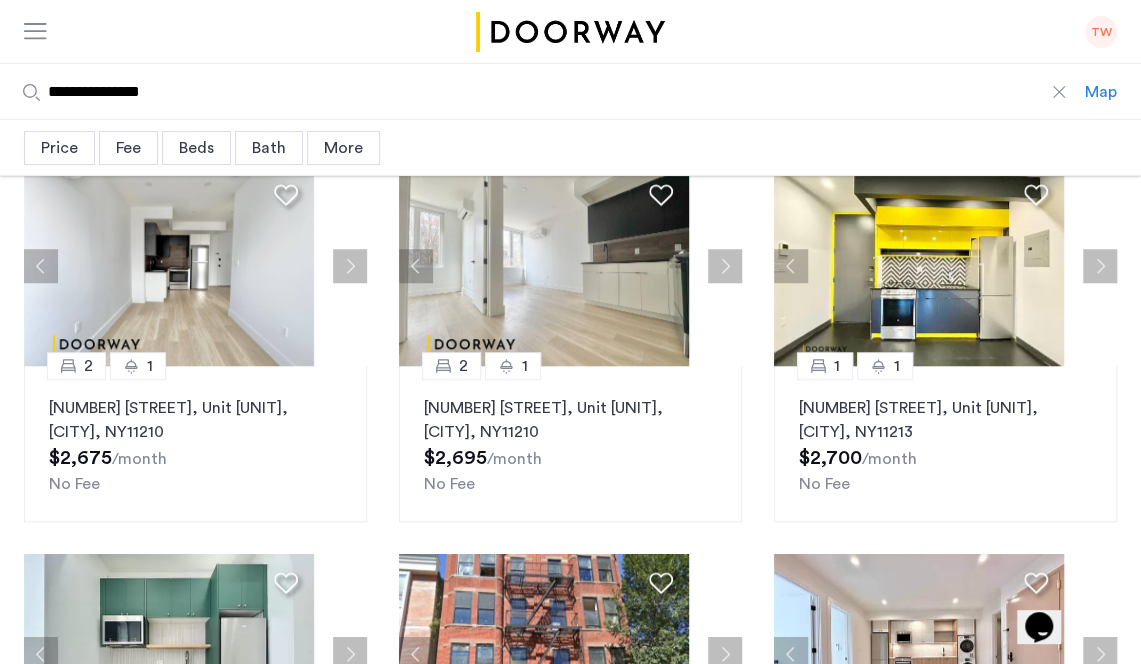 scroll, scrollTop: 487, scrollLeft: 0, axis: vertical 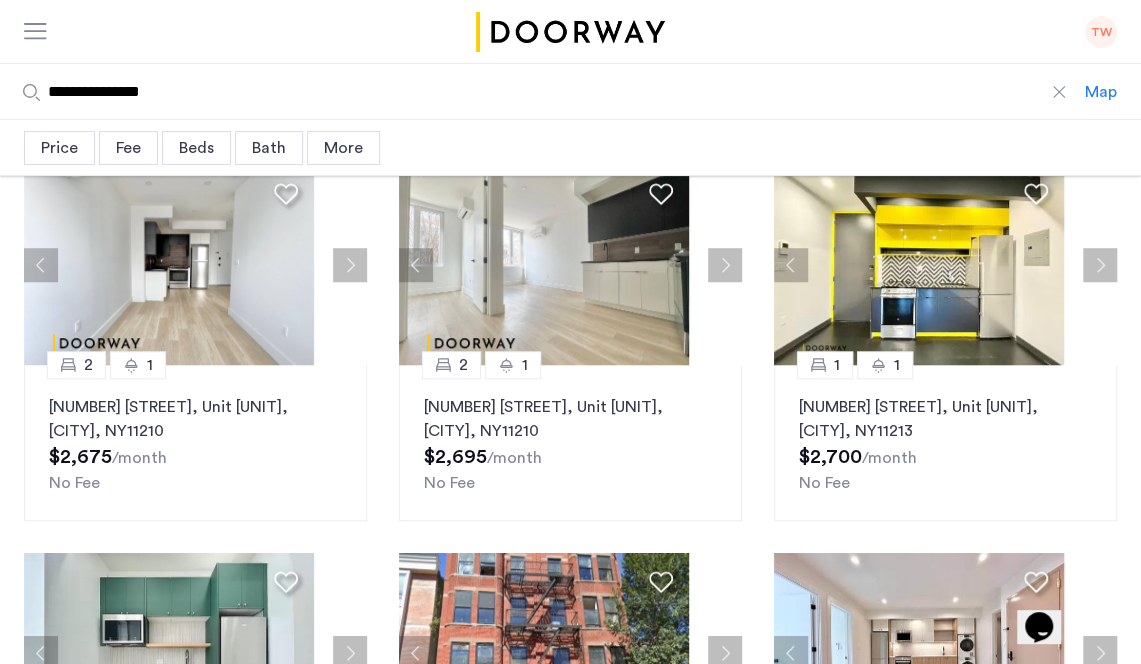 click on "page  5" at bounding box center [619, 1389] 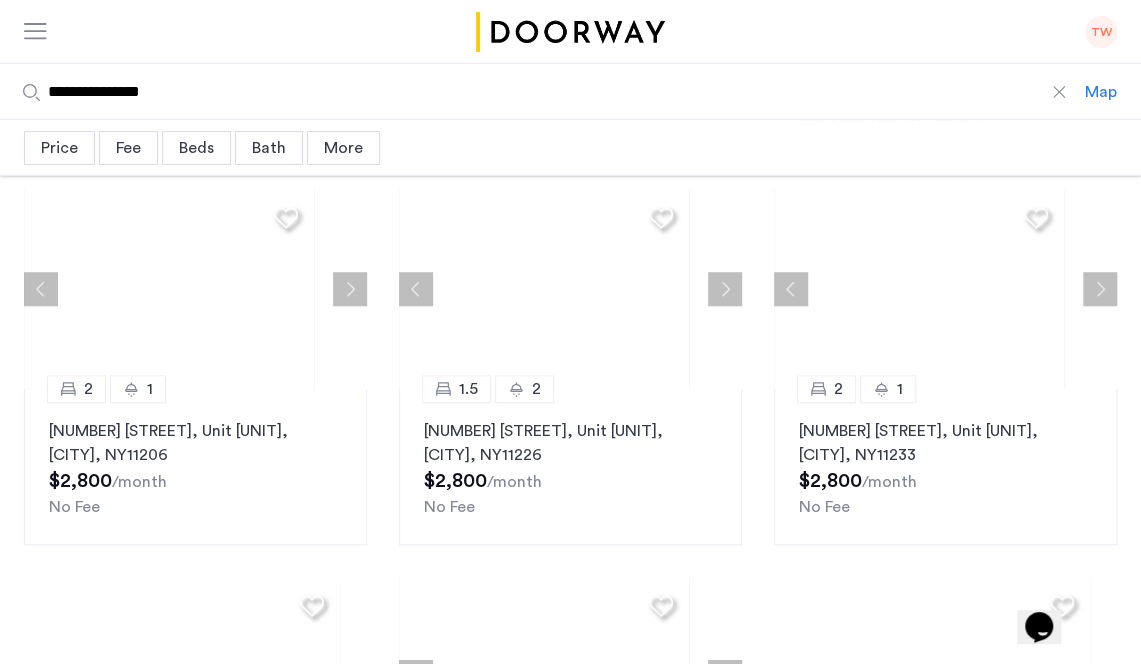 scroll, scrollTop: 0, scrollLeft: 0, axis: both 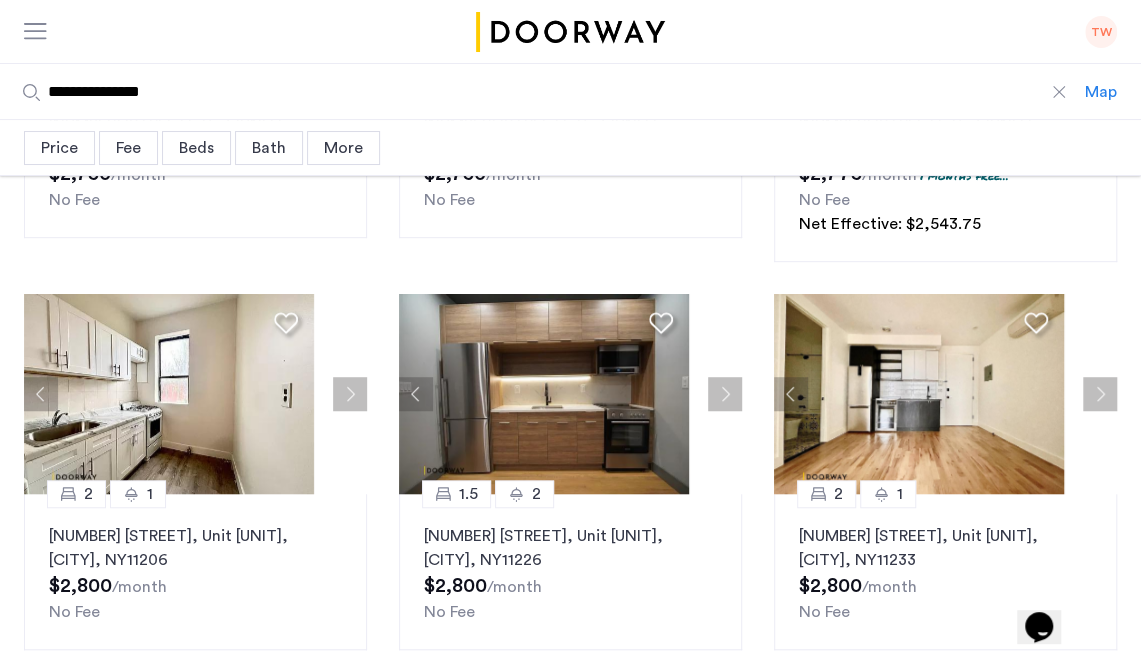 click on "page  4" at bounding box center (523, 1518) 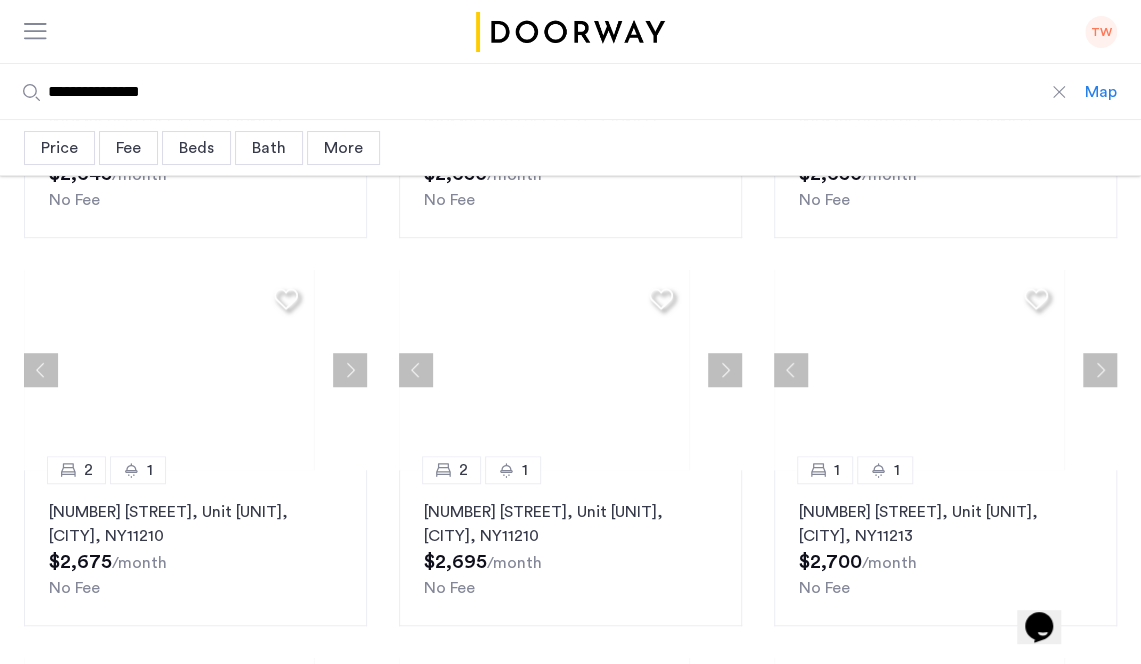 scroll, scrollTop: 0, scrollLeft: 0, axis: both 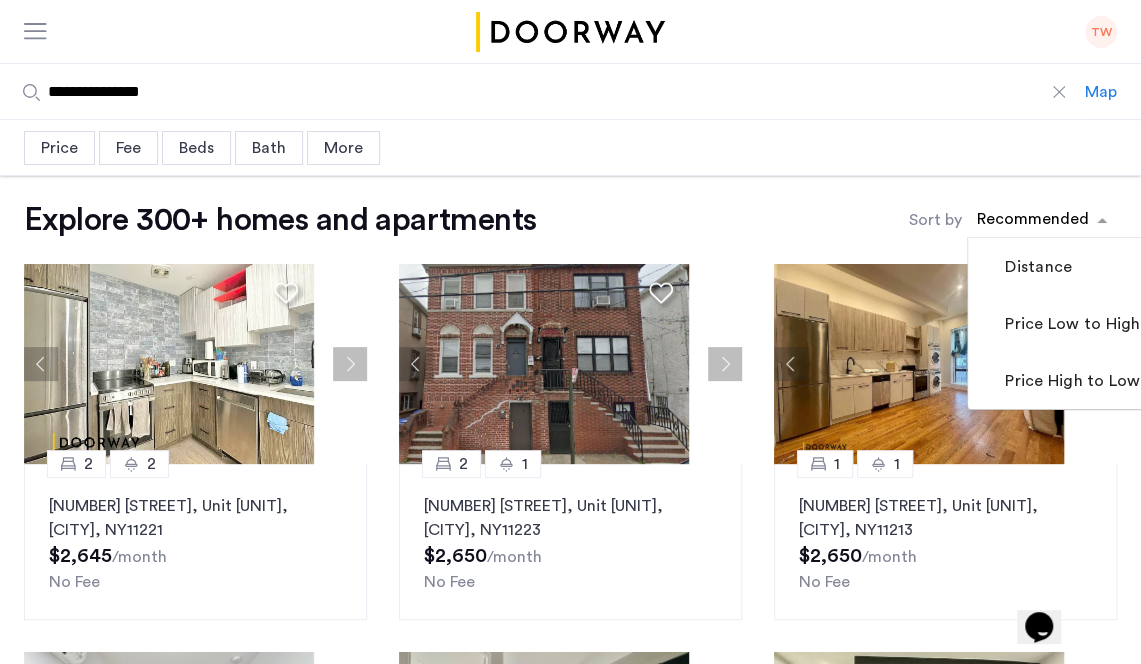 click 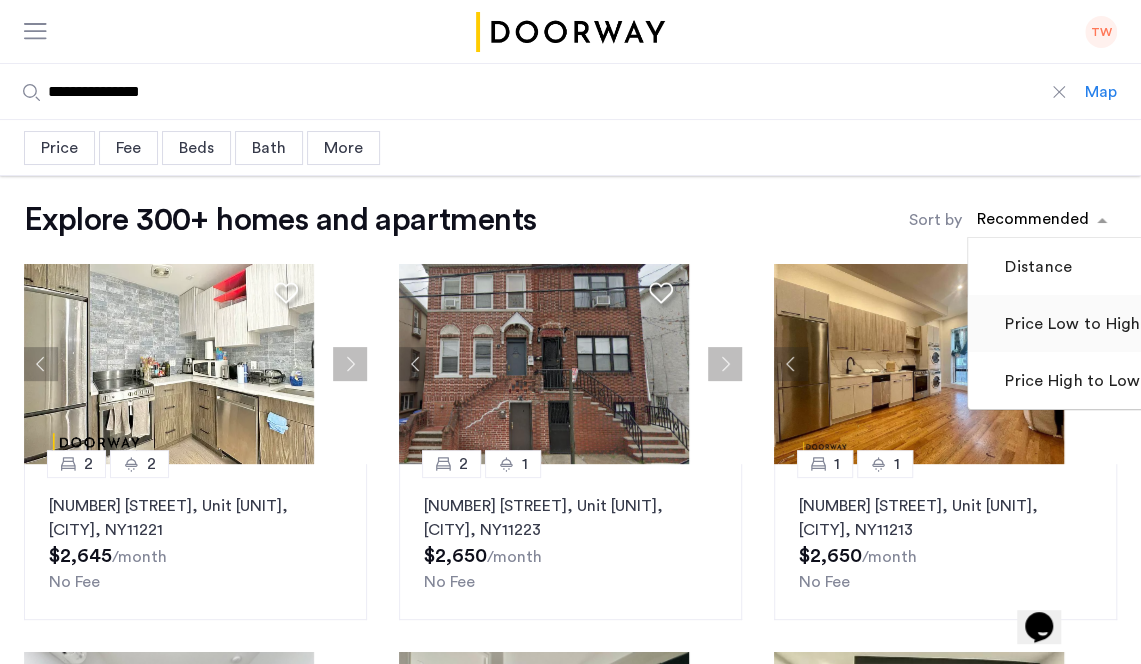 click on "Price Low to High" at bounding box center [1070, 324] 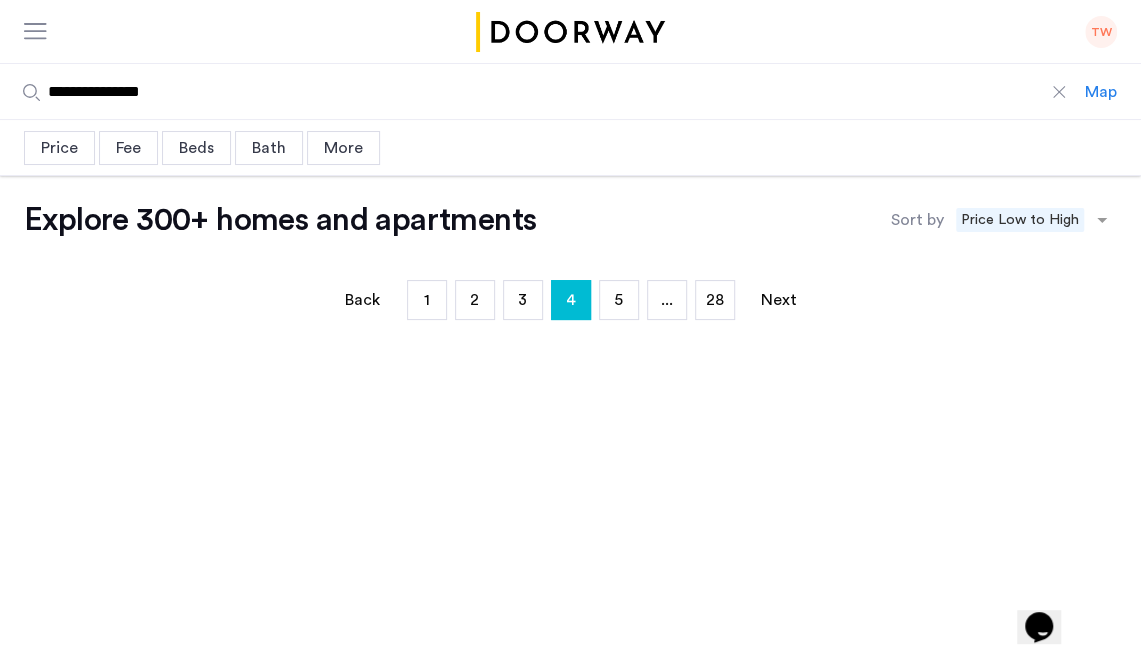 scroll, scrollTop: 0, scrollLeft: 0, axis: both 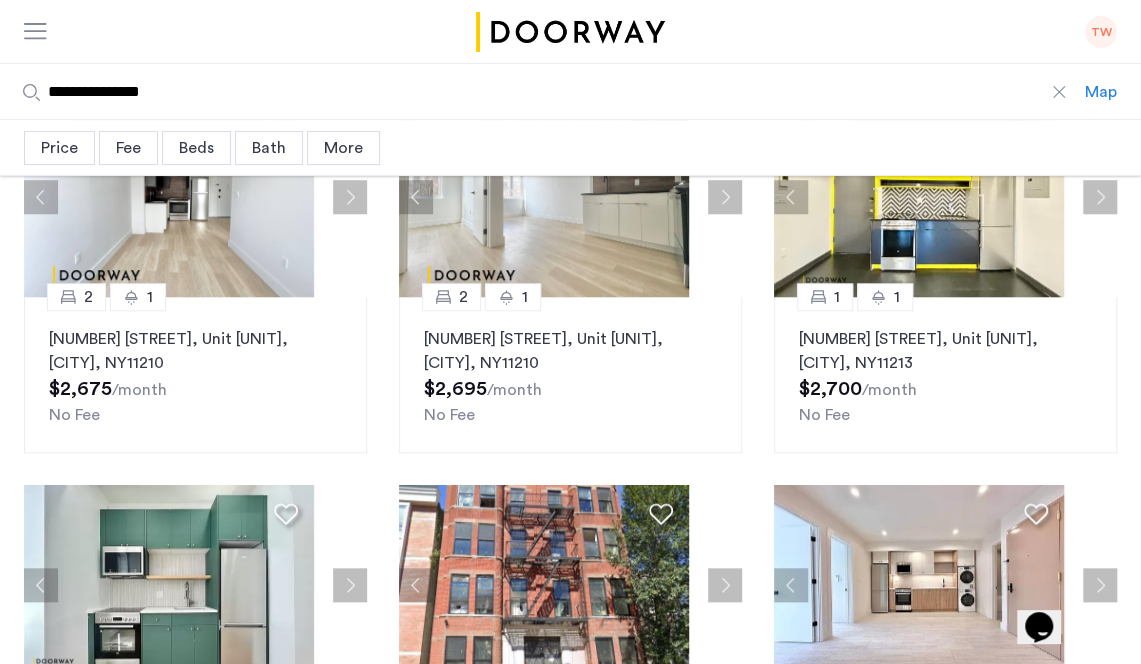 click on "page  1" at bounding box center [427, 1321] 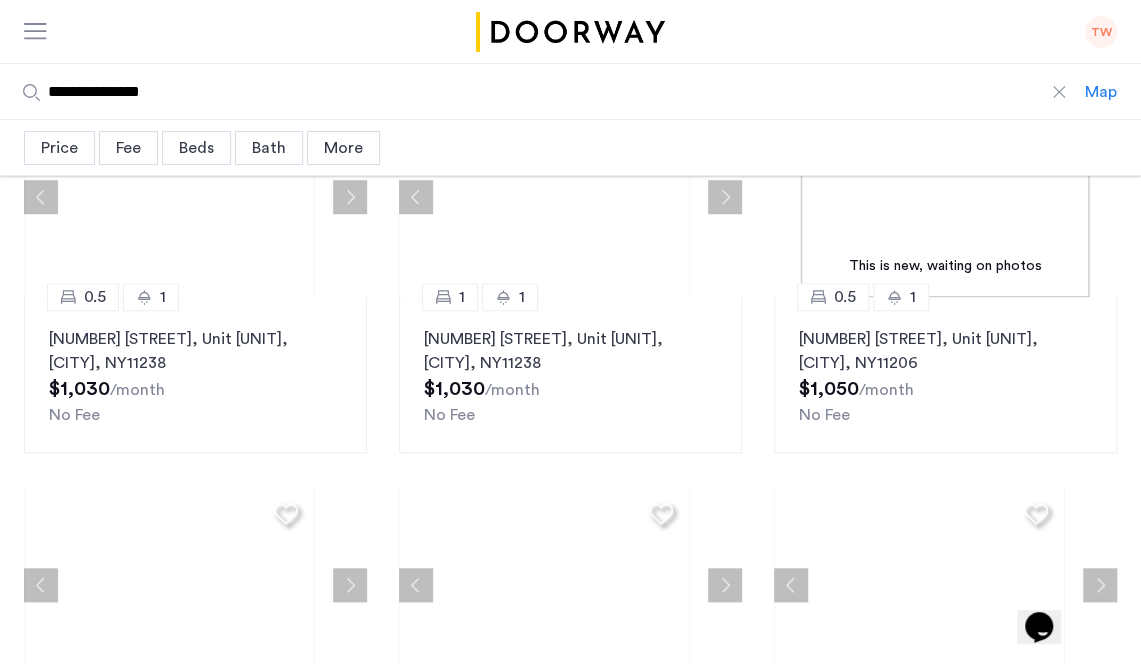 scroll, scrollTop: 0, scrollLeft: 0, axis: both 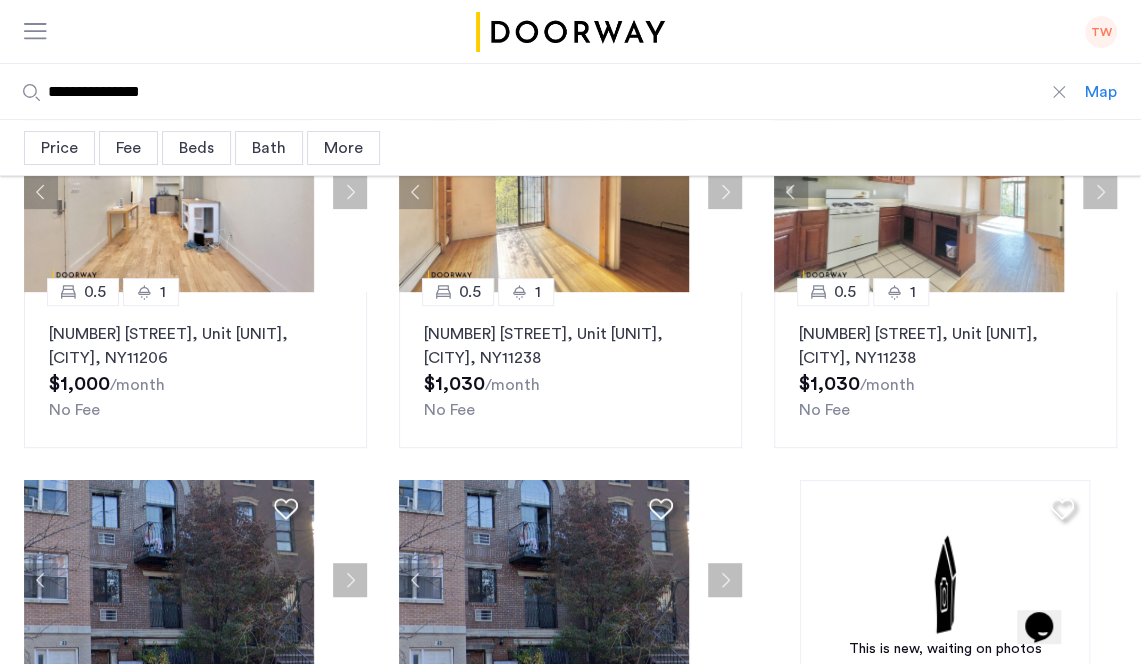 click 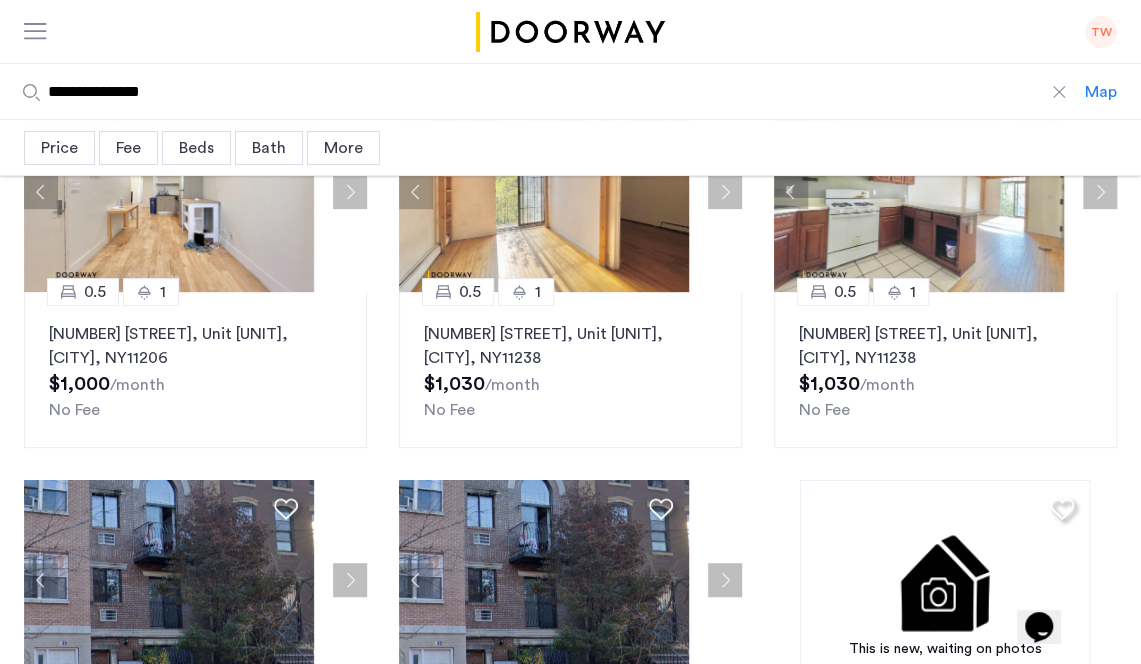 click 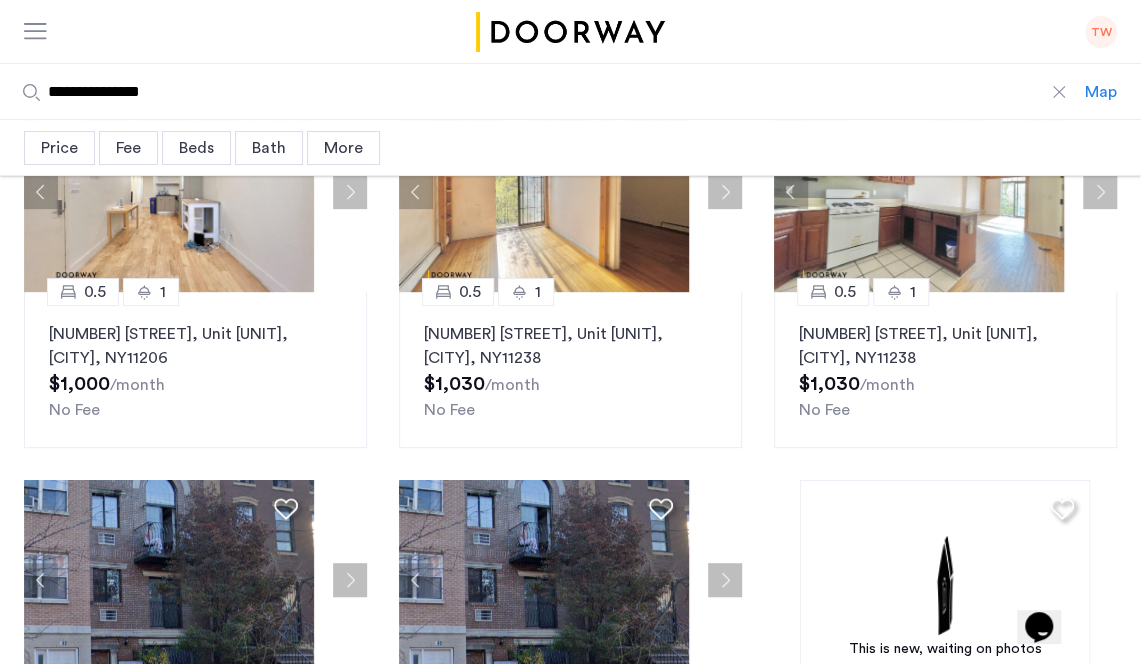 click 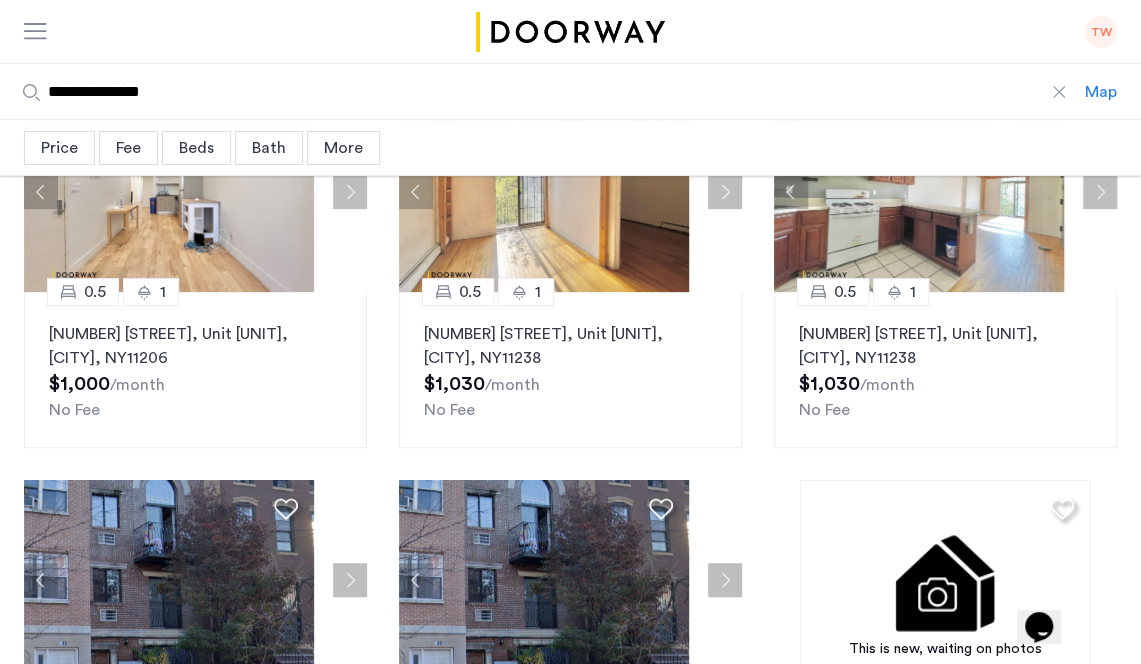 click 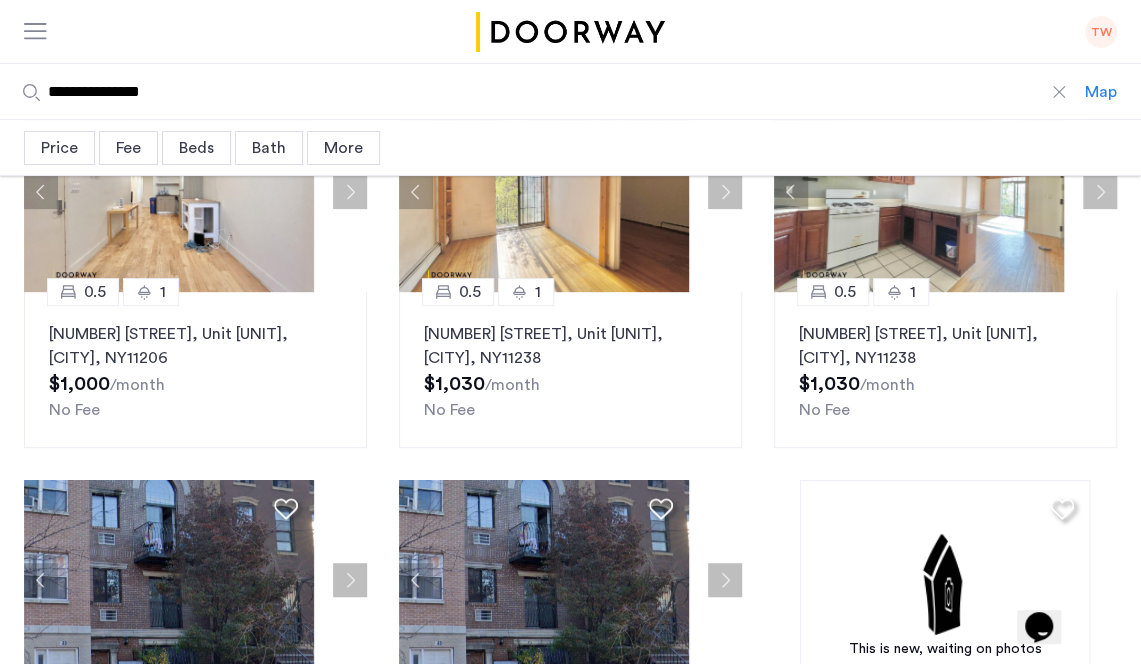 click 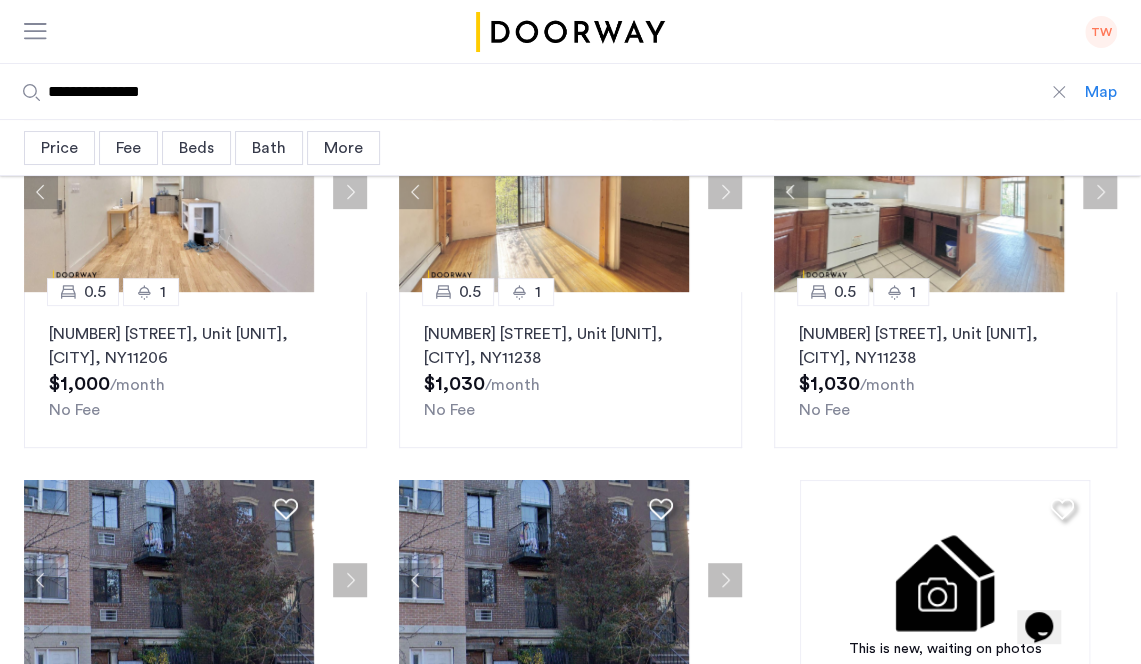 click 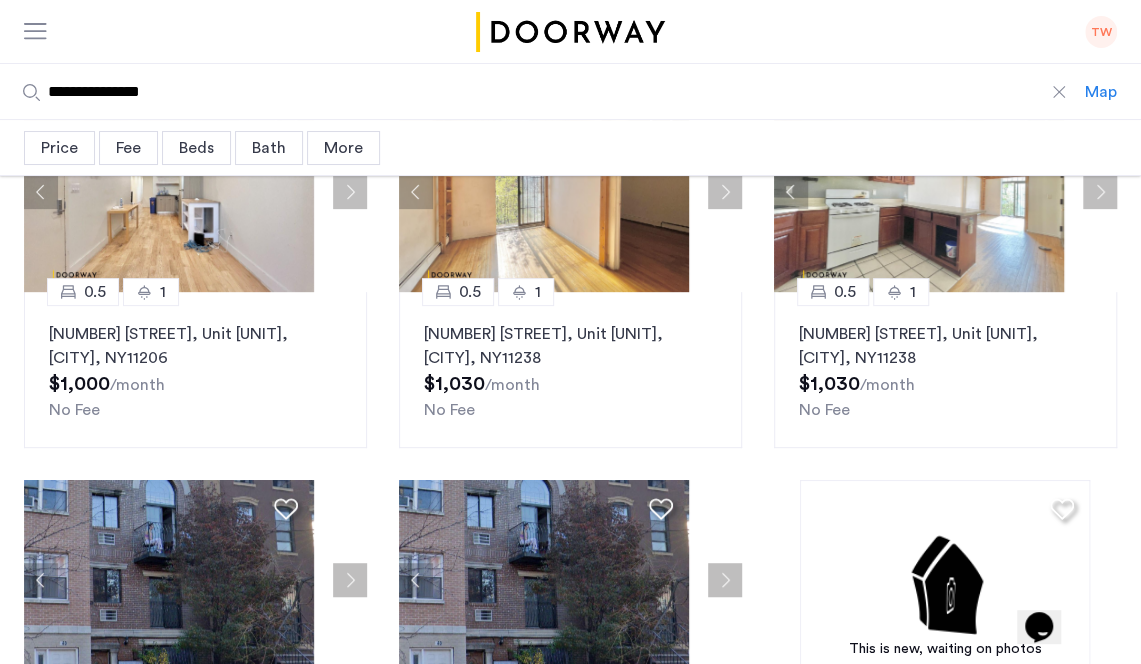 click 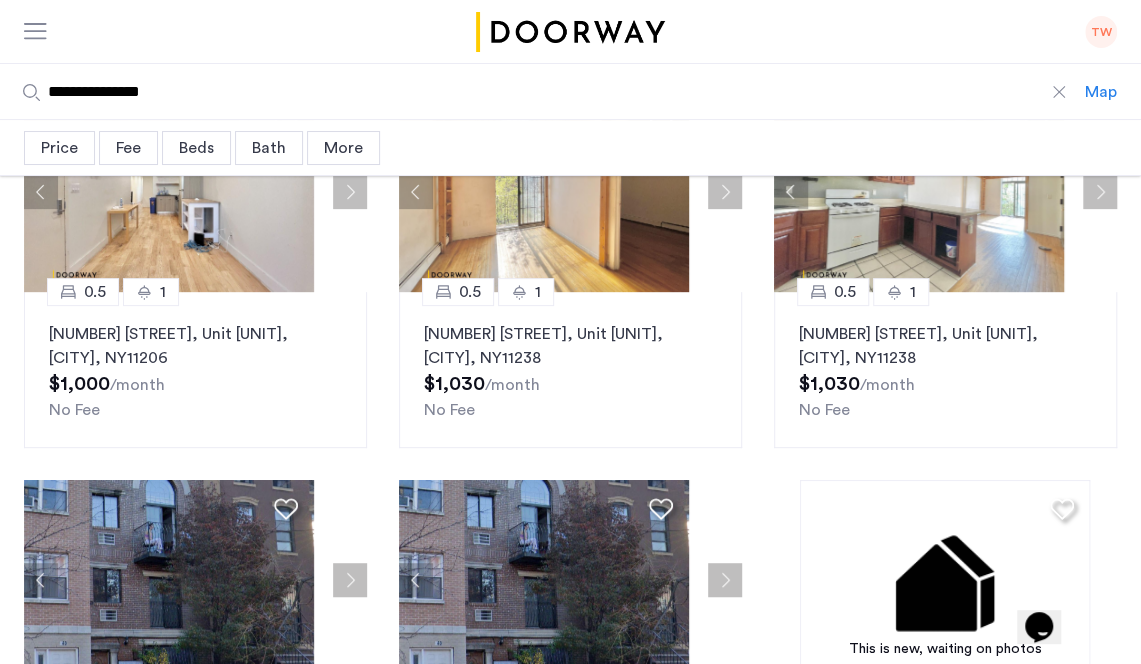 click 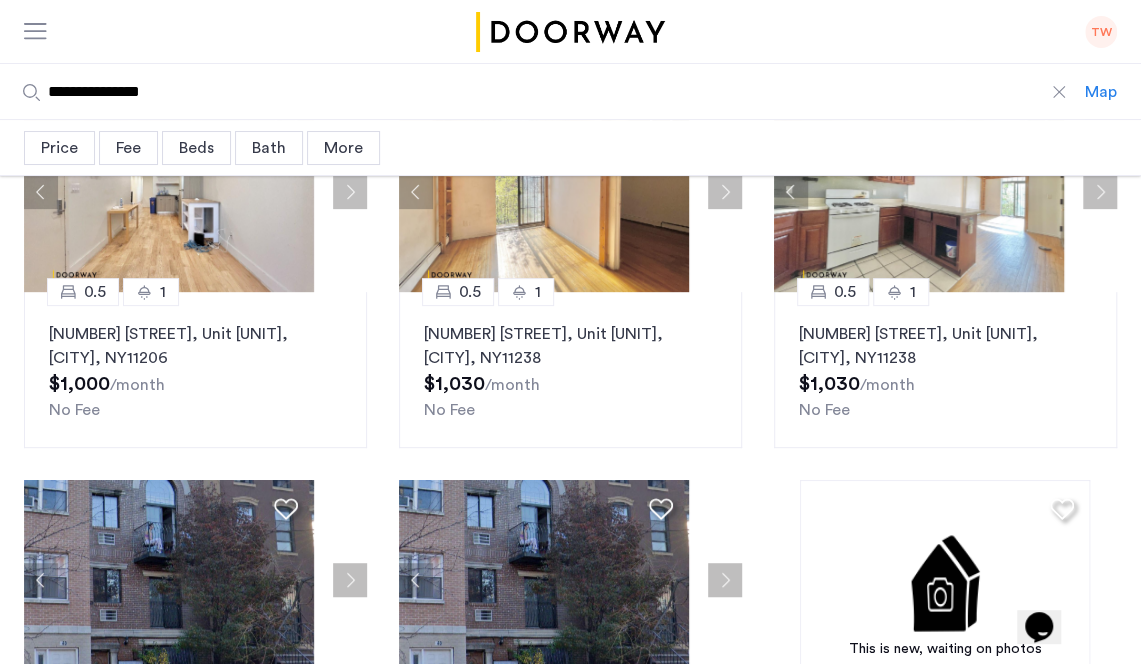 scroll, scrollTop: 1648, scrollLeft: 0, axis: vertical 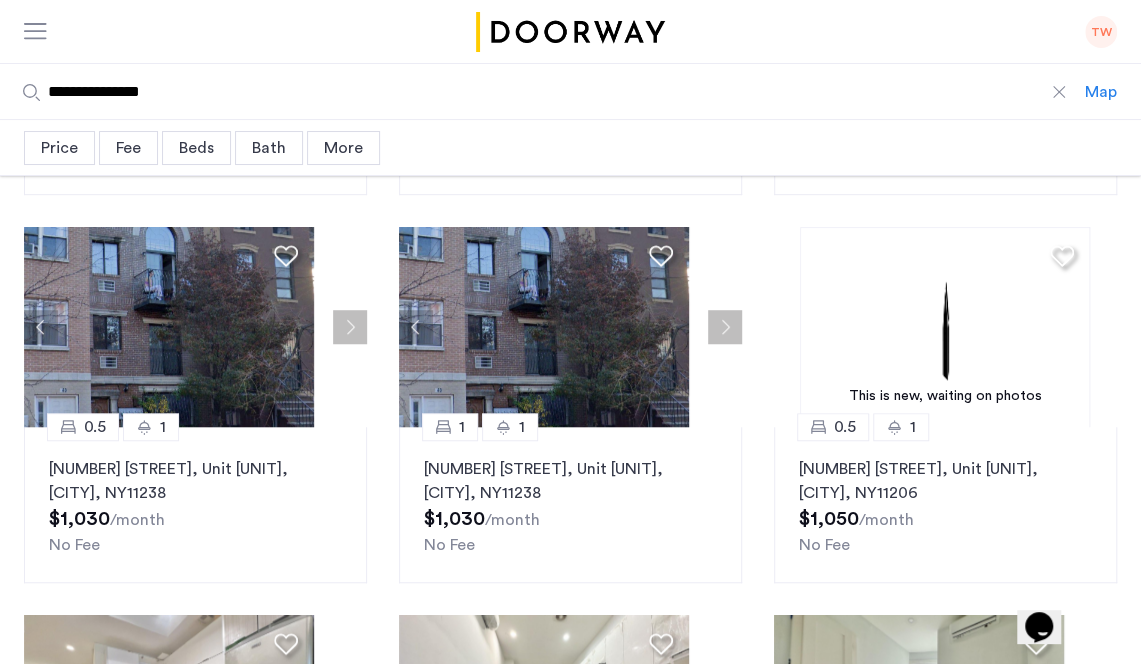 click 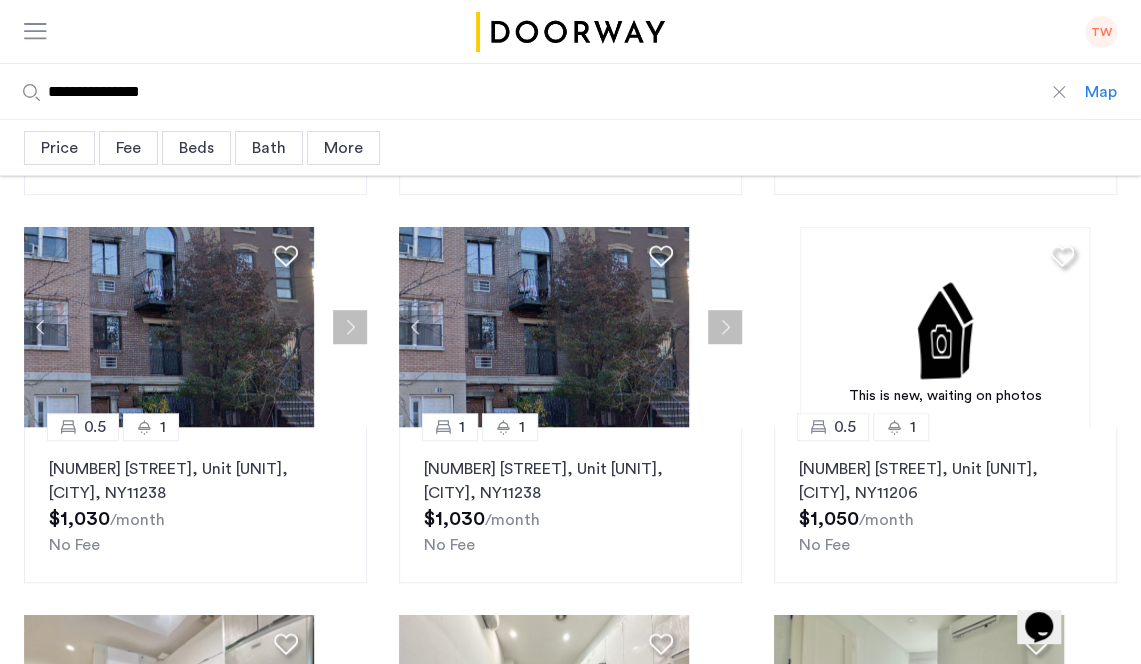 click 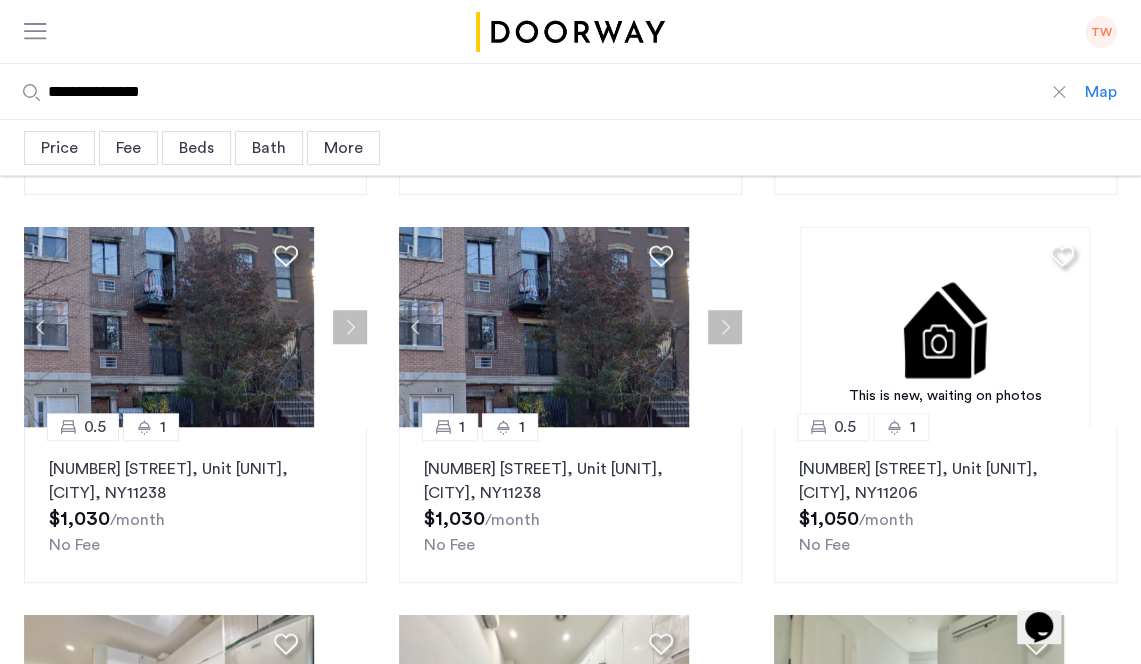 click 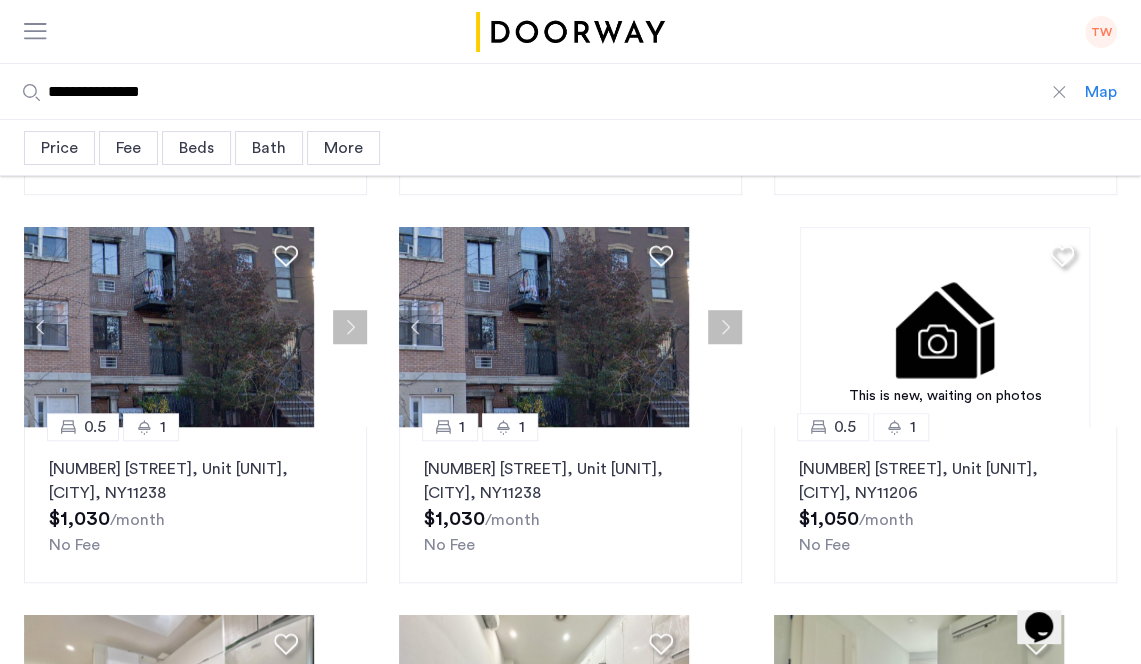 click 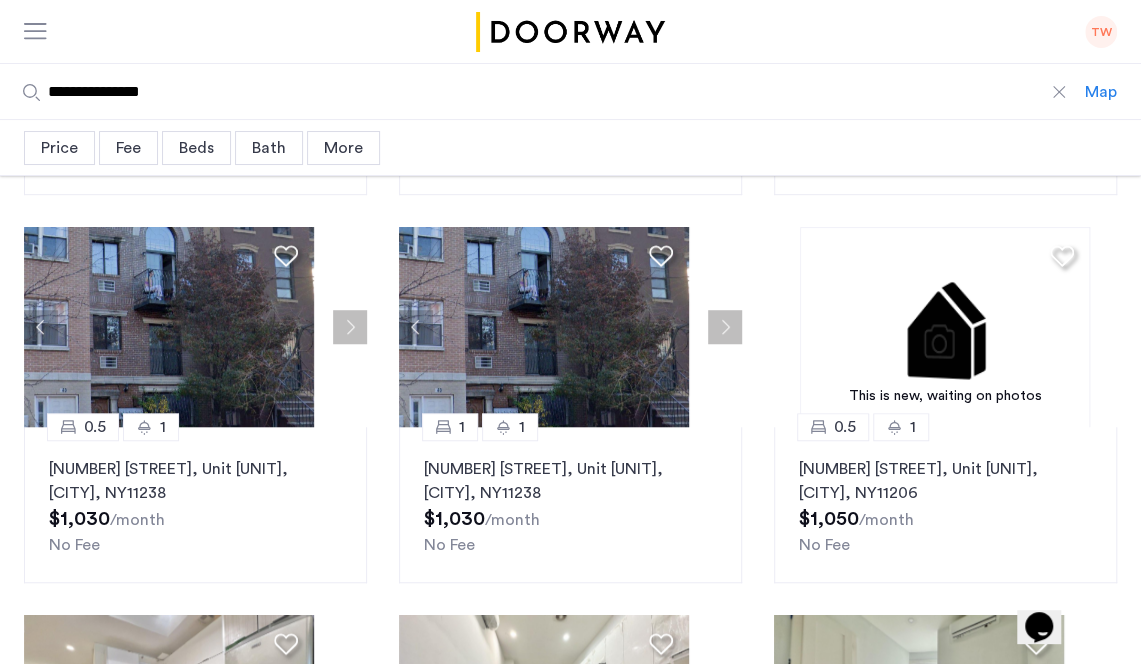 click on "page  2" at bounding box center (475, 1427) 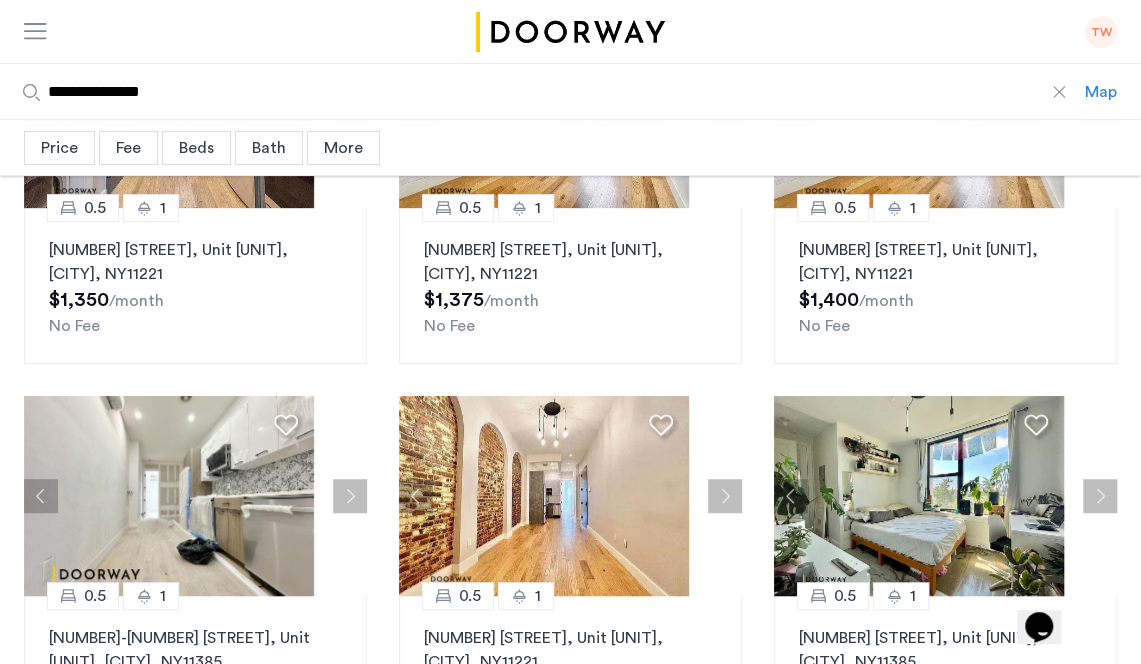 scroll, scrollTop: 259, scrollLeft: 0, axis: vertical 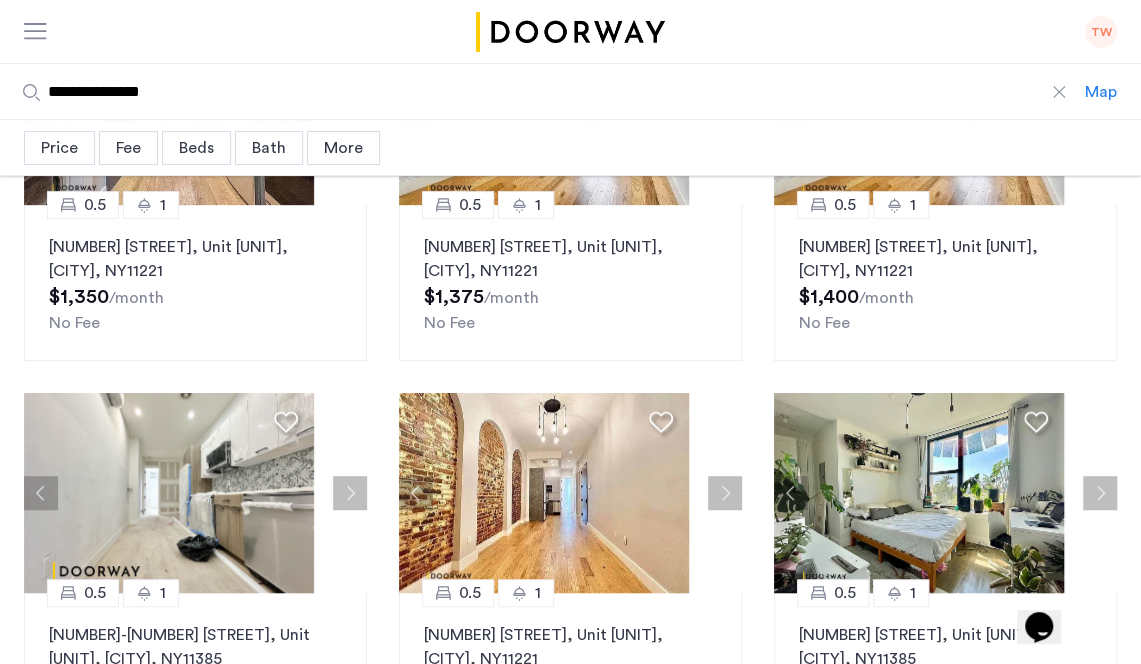 click 